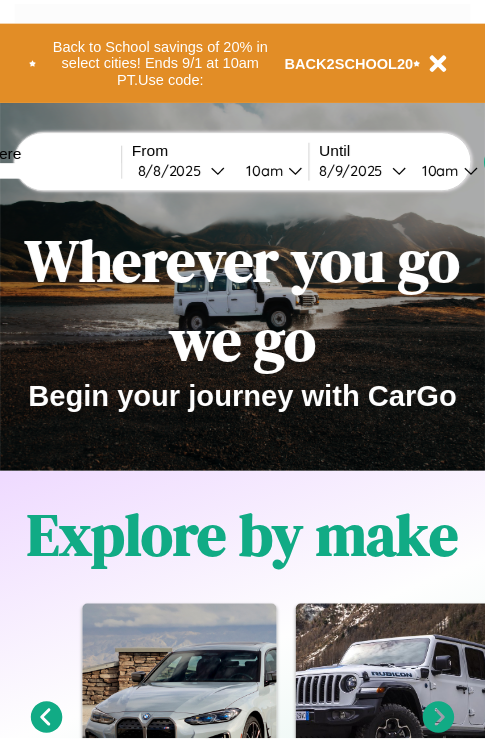 scroll, scrollTop: 0, scrollLeft: 0, axis: both 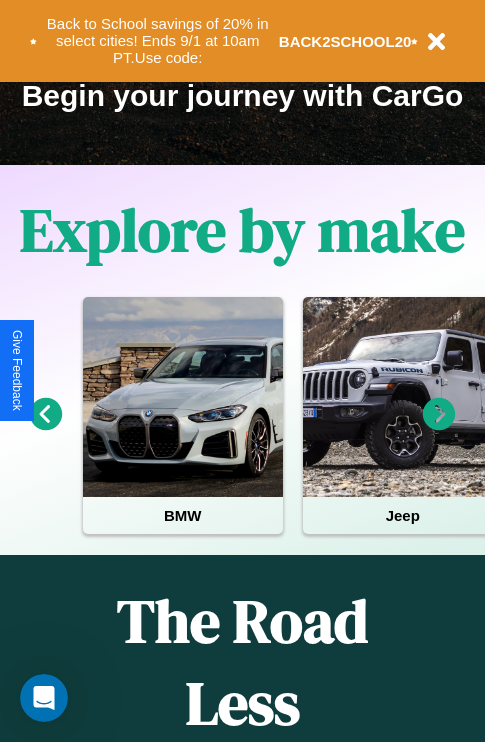 click 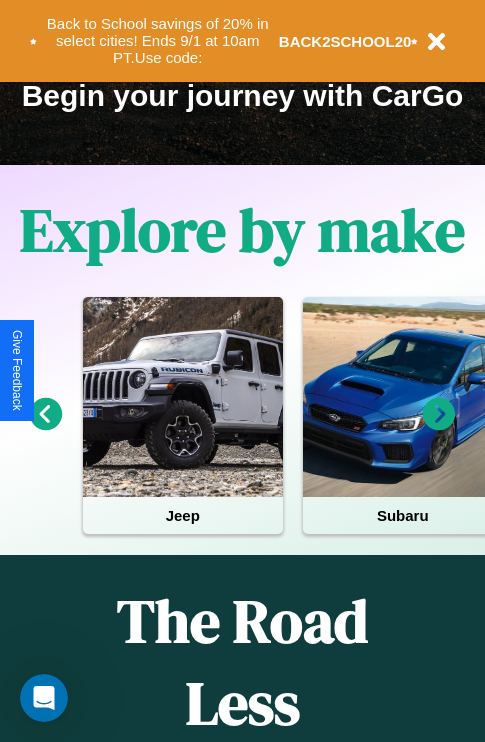 click 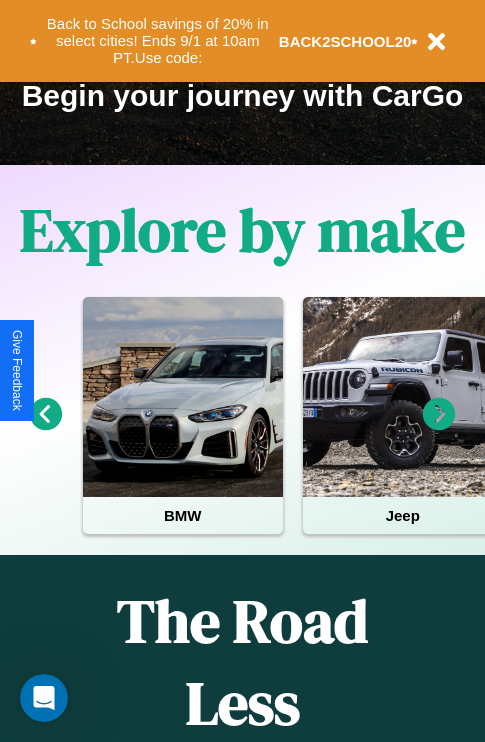 click 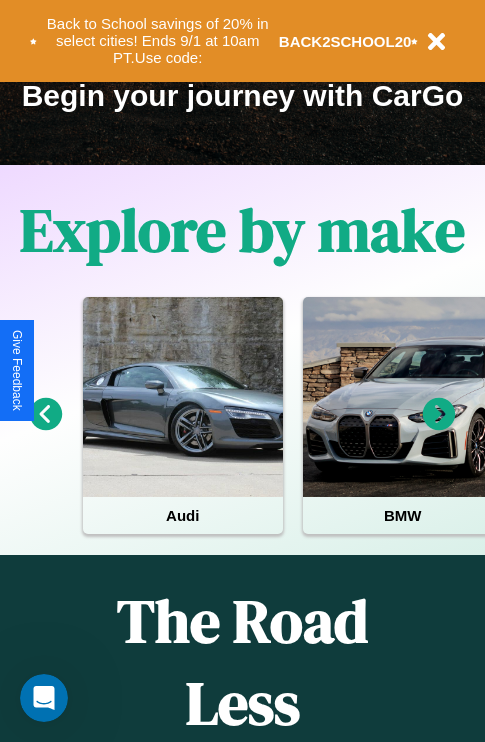 click 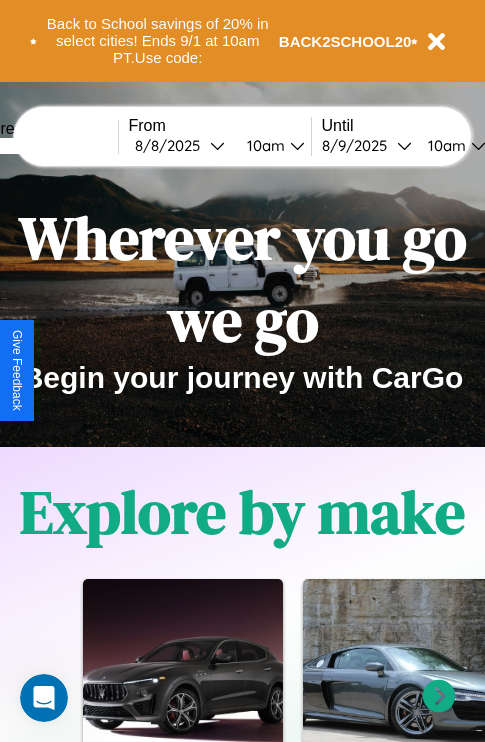 scroll, scrollTop: 0, scrollLeft: 0, axis: both 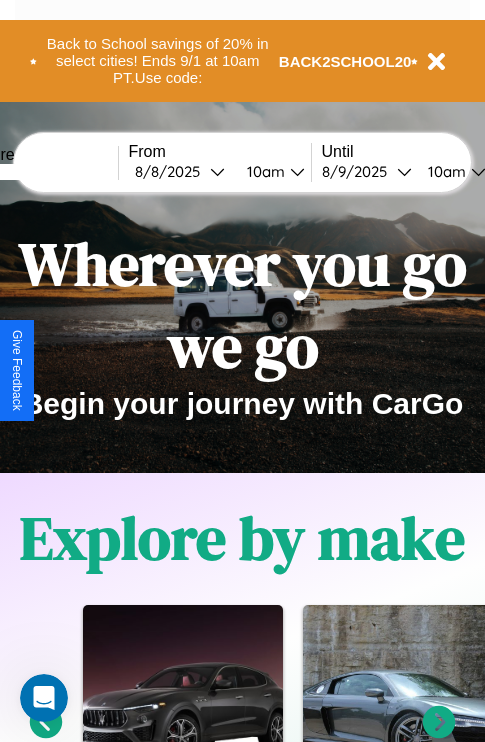 click at bounding box center [43, 172] 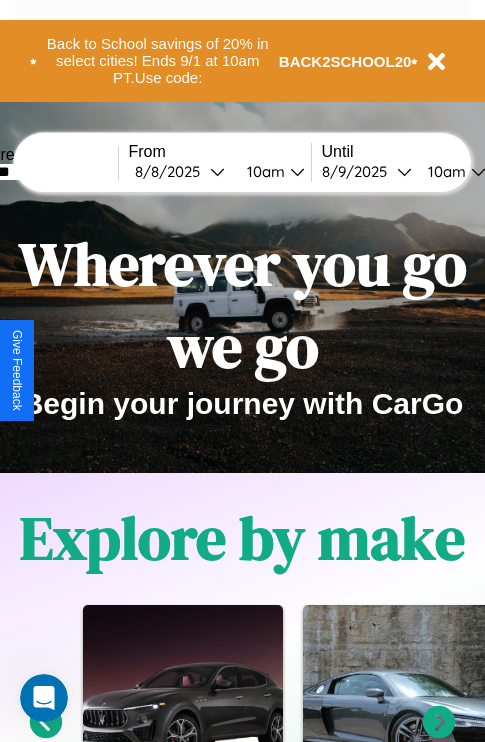 type on "*******" 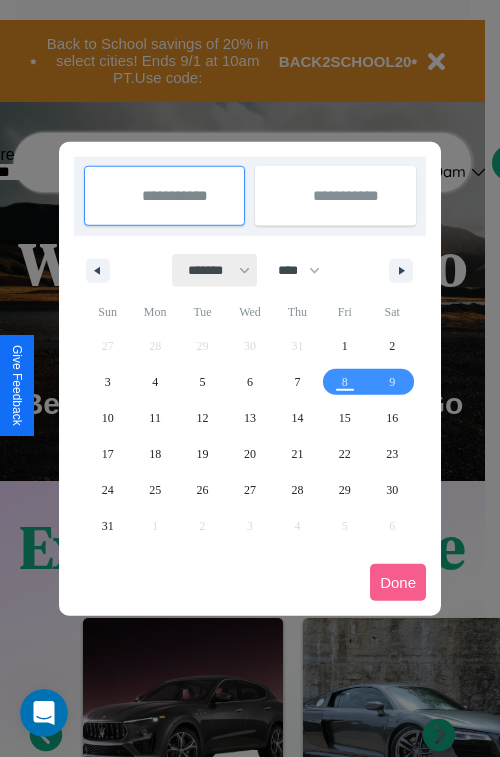 click on "******* ******** ***** ***** *** **** **** ****** ********* ******* ******** ********" at bounding box center [215, 270] 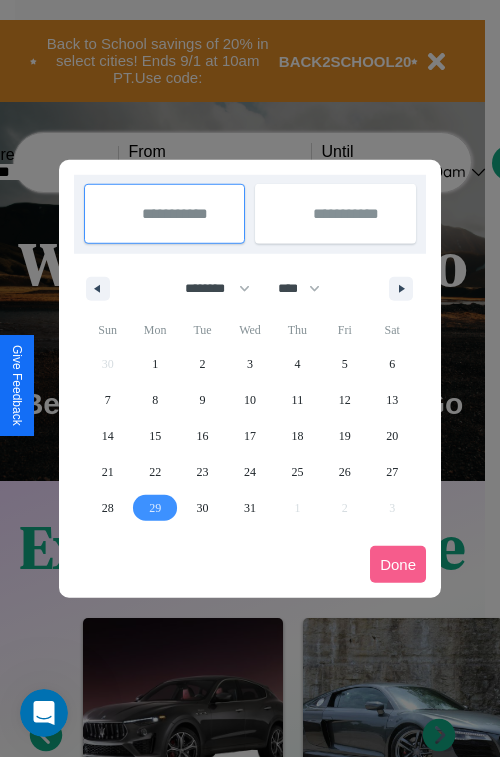 click on "29" at bounding box center (155, 508) 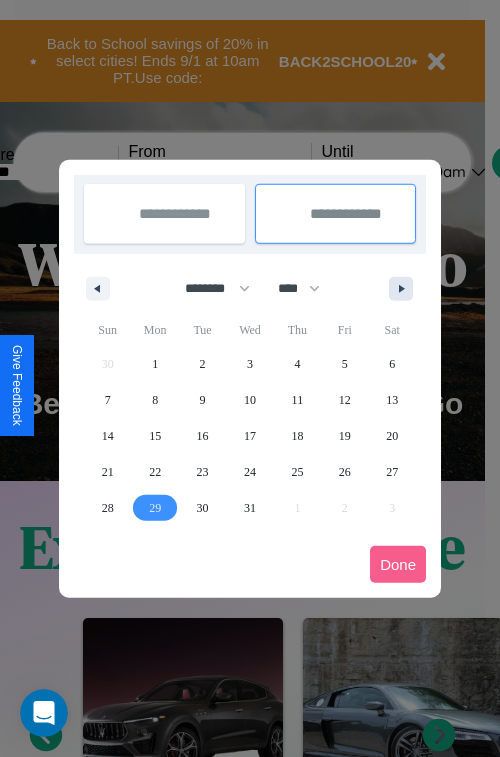 click at bounding box center (405, 289) 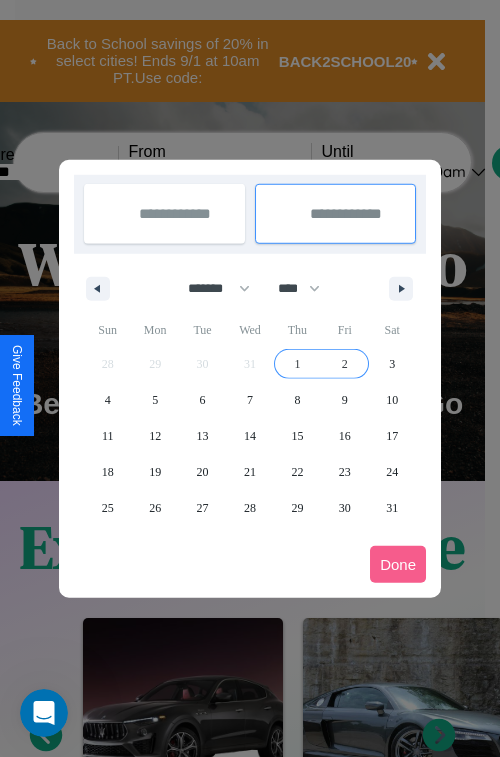 click on "2" at bounding box center [345, 364] 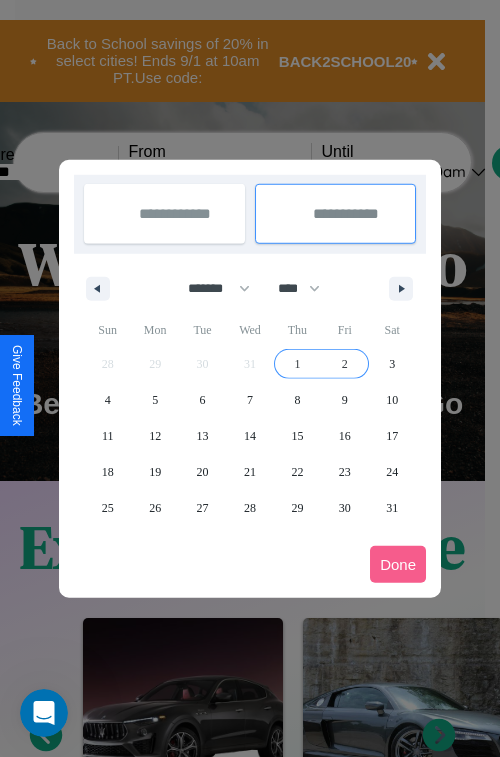 select on "**" 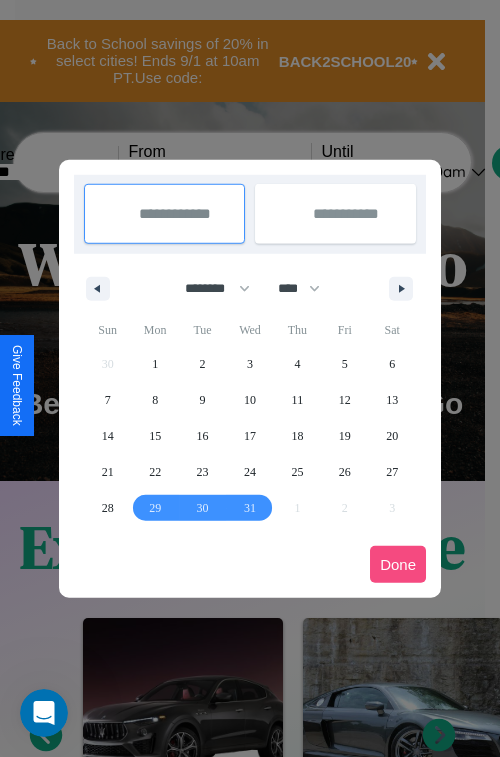 click on "Done" at bounding box center [398, 564] 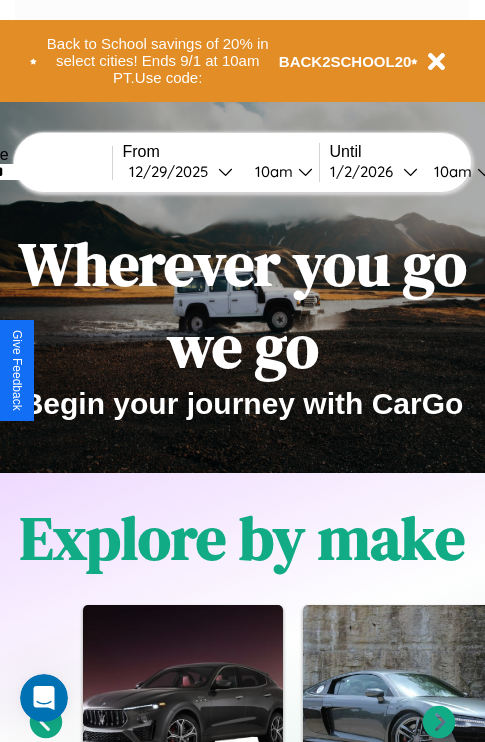 scroll, scrollTop: 0, scrollLeft: 74, axis: horizontal 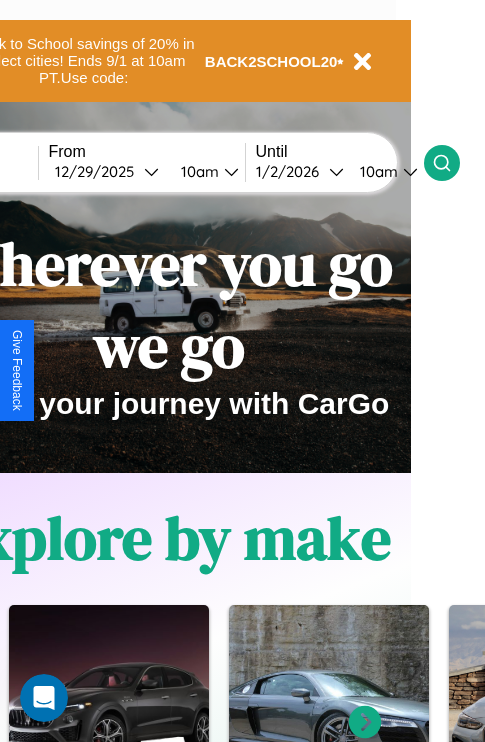 click 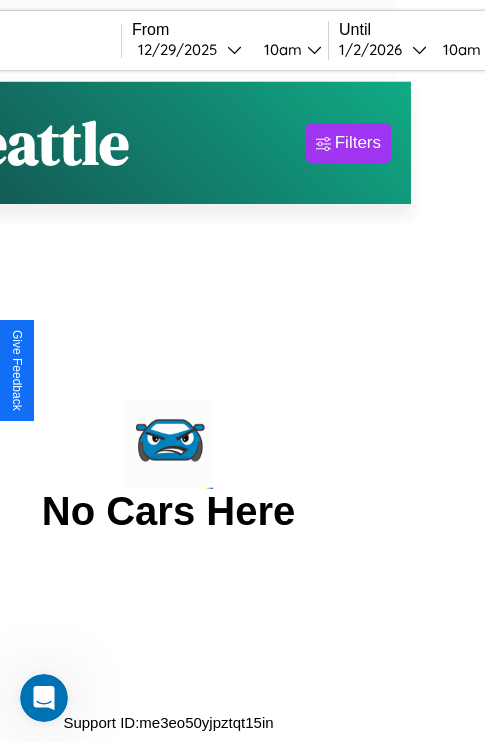 scroll, scrollTop: 0, scrollLeft: 0, axis: both 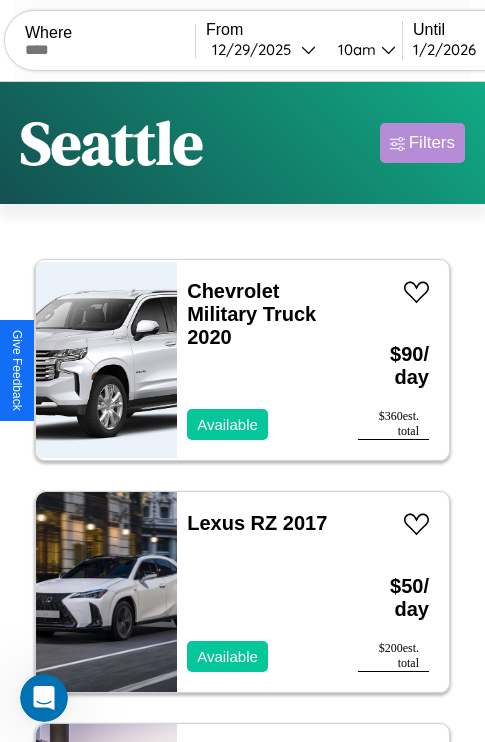click on "Filters" at bounding box center [432, 143] 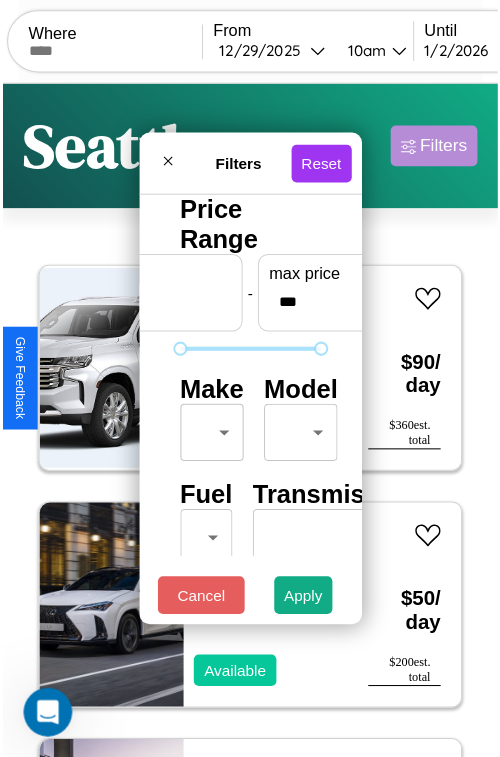 scroll, scrollTop: 59, scrollLeft: 0, axis: vertical 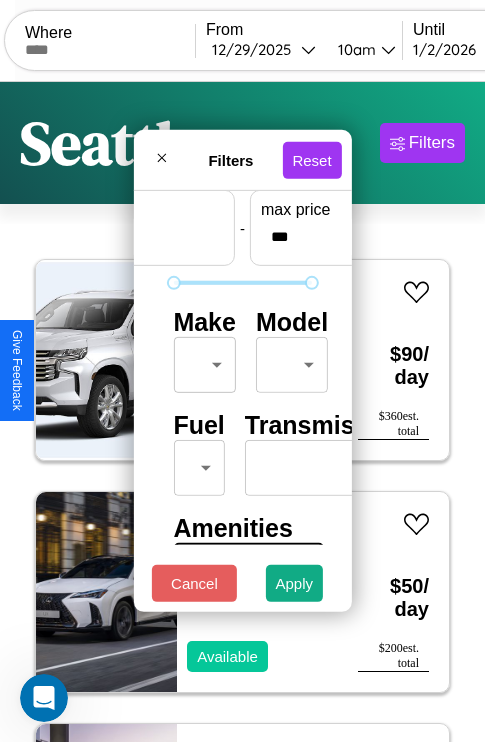 click on "CarGo Where From 12 / 29 / 2025 10am Until 1 / 2 / 2026 10am Become a Host Login Sign Up Seattle Filters 122  cars in this area These cars can be picked up in this city. Chevrolet   Military Truck   2020 Available $ 90  / day $ 360  est. total Lexus   RZ   2017 Available $ 50  / day $ 200  est. total GMC   Terrain   2022 Available $ 90  / day $ 360  est. total Infiniti   Q60   2016 Available $ 80  / day $ 320  est. total Nissan   Micra   2014 Available $ 70  / day $ 280  est. total GMC   WIS   2022 Available $ 150  / day $ 600  est. total Honda   NRX1800BB (VALKYRIE RUNE)   2023 Available $ 200  / day $ 800  est. total Nissan   NX   2019 Available $ 50  / day $ 200  est. total Honda   TRX700XX   2021 Available $ 70  / day $ 280  est. total Hyundai   Elantra Touring   2018 Available $ 140  / day $ 560  est. total Aston Martin   DBX   2014 Available $ 140  / day $ 560  est. total Toyota   Corona   2024 Available $ 180  / day $ 720  est. total Hummer   H2   2021 Available $ 120  / day $ 480  est. total BMW     $" at bounding box center [242, 412] 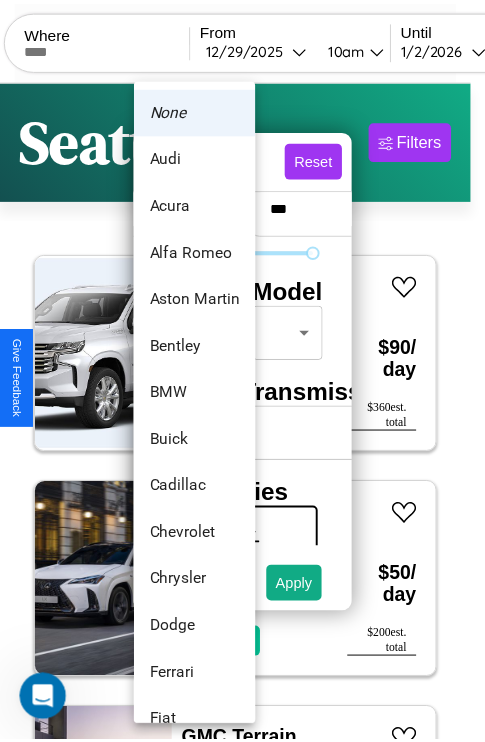 scroll, scrollTop: 182, scrollLeft: 0, axis: vertical 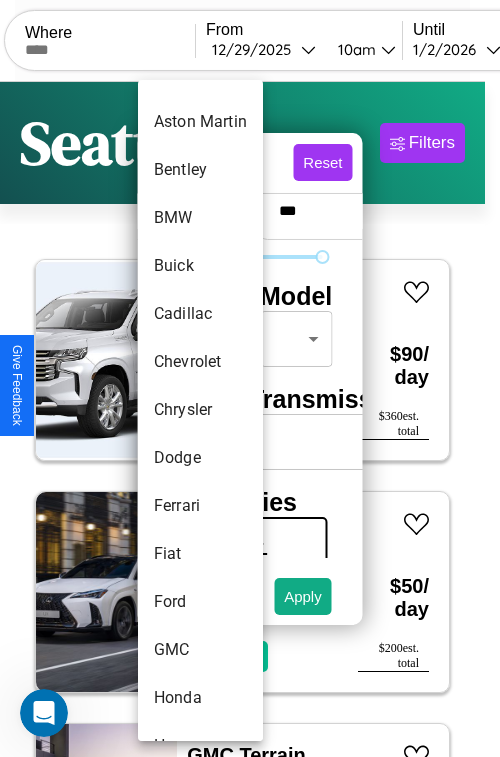 click on "Chrysler" at bounding box center [200, 410] 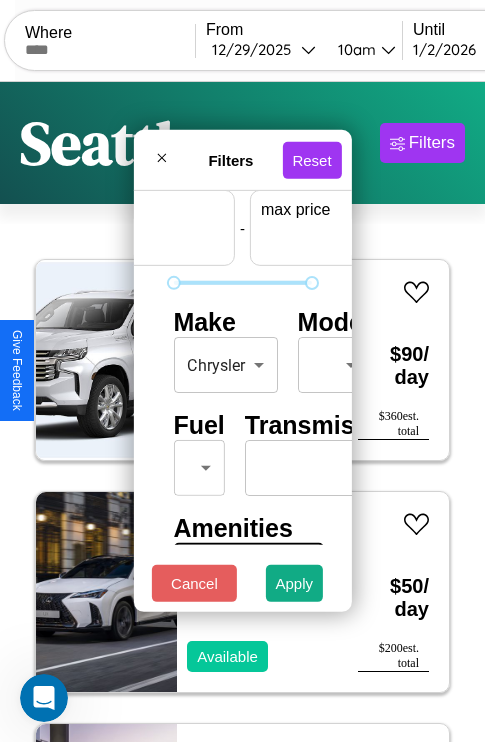 scroll, scrollTop: 59, scrollLeft: 124, axis: both 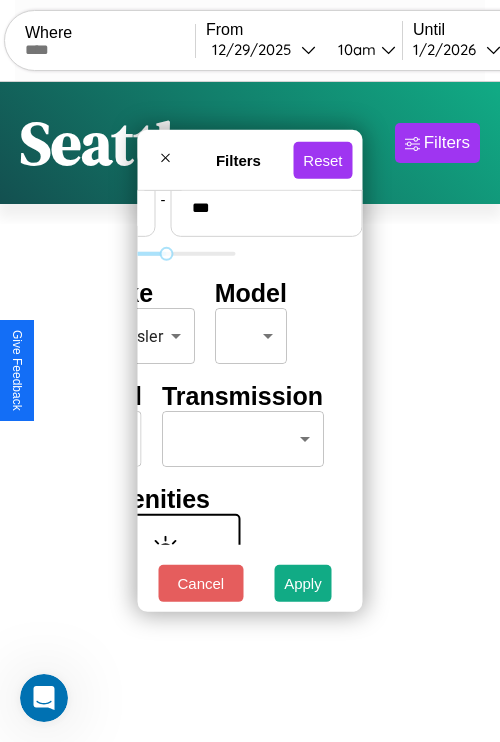type on "***" 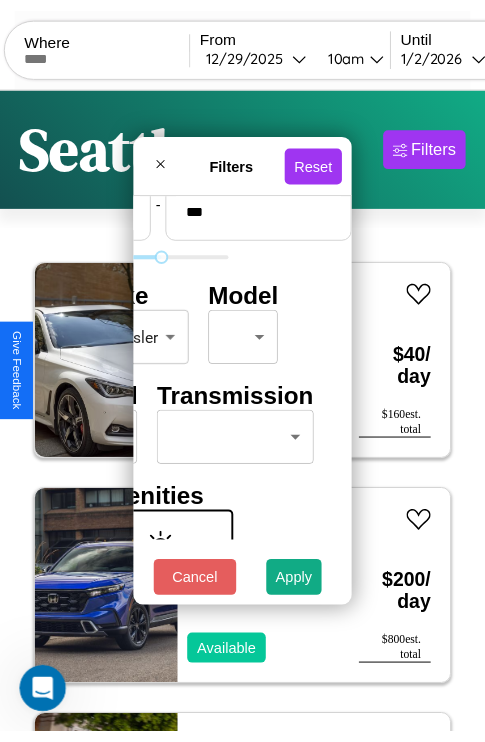 scroll, scrollTop: 59, scrollLeft: 0, axis: vertical 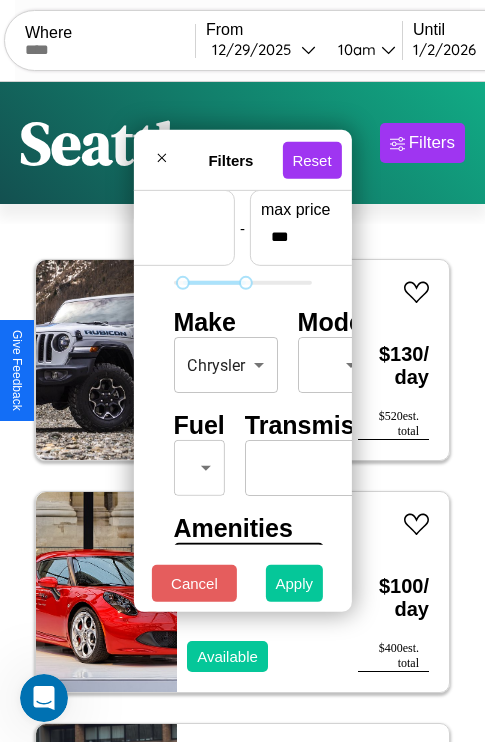 type on "**" 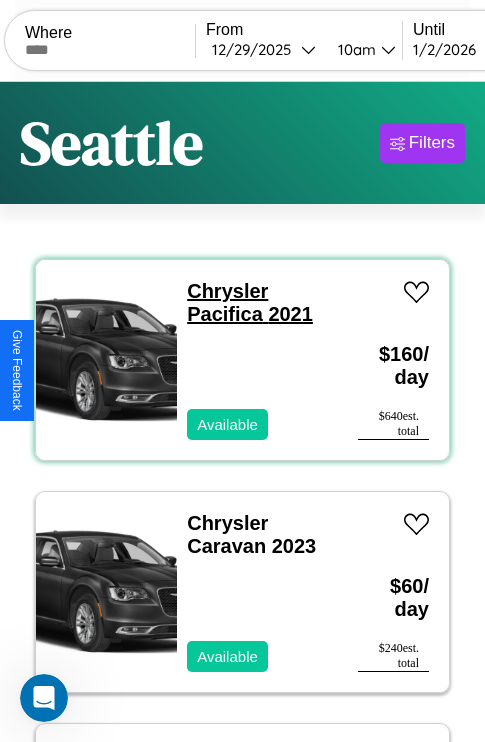 click on "Chrysler   Pacifica   2021" at bounding box center [250, 302] 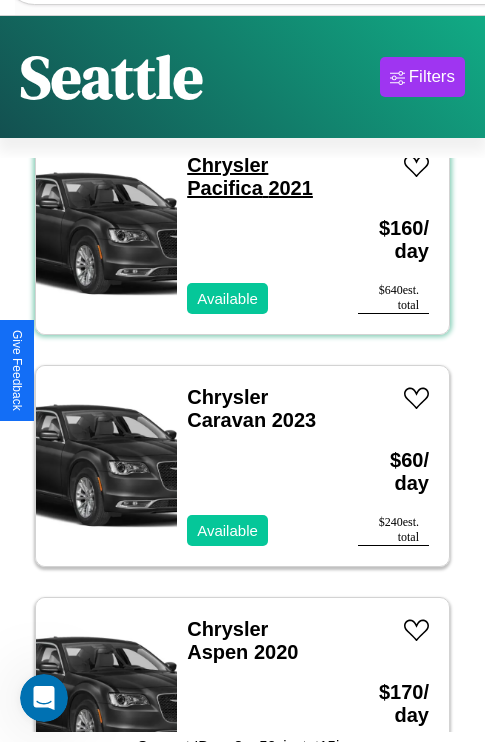 scroll, scrollTop: 95, scrollLeft: 0, axis: vertical 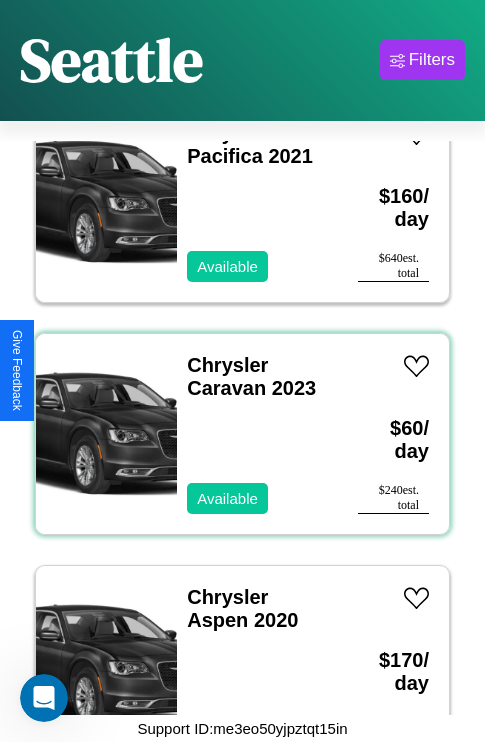 click on "Chrysler   Caravan   2023 Available" at bounding box center [257, 434] 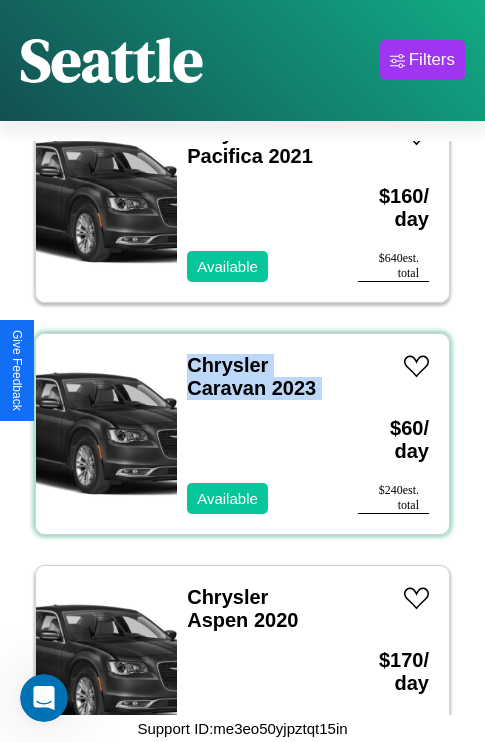 click on "Chrysler   Caravan   2023 Available" at bounding box center [257, 434] 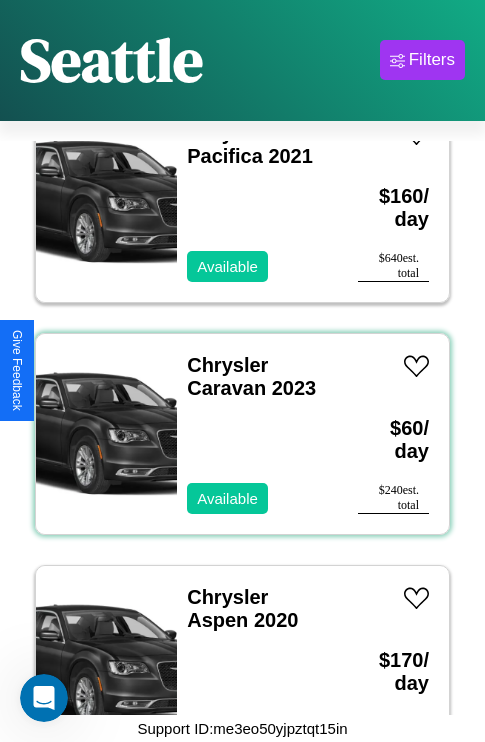 click on "Chrysler   Caravan   2023 Available" at bounding box center [257, 434] 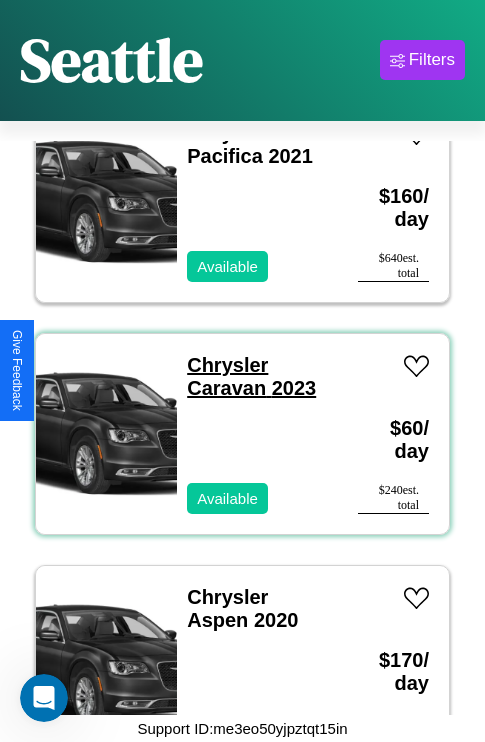 click on "Chrysler   Caravan   2023" at bounding box center [251, 376] 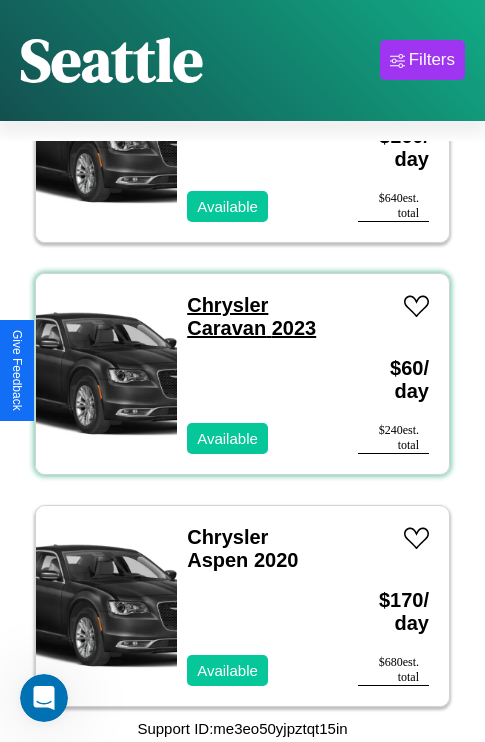 scroll, scrollTop: 150, scrollLeft: 0, axis: vertical 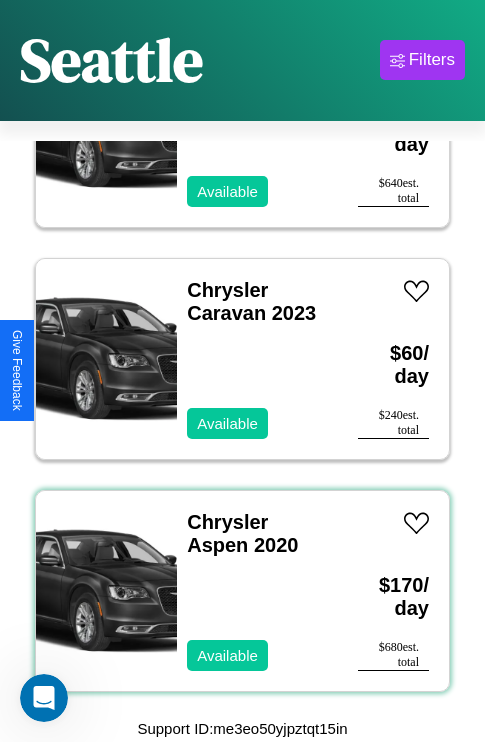 click on "Chrysler   Aspen   2020 Available" at bounding box center [257, 591] 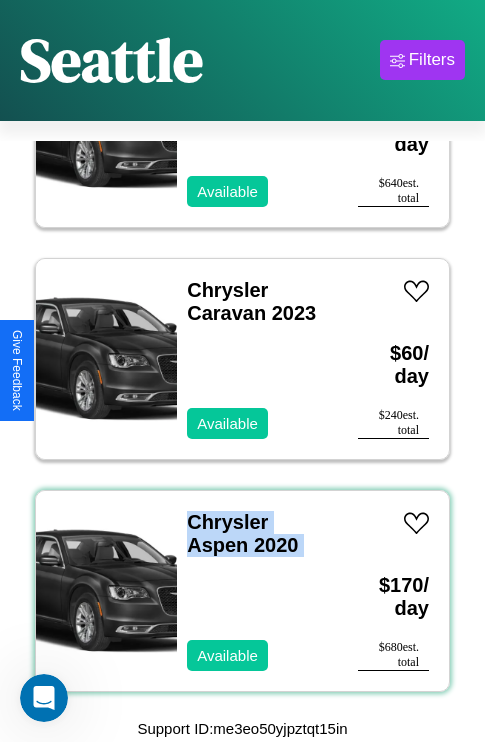click on "Chrysler   Aspen   2020 Available" at bounding box center (257, 591) 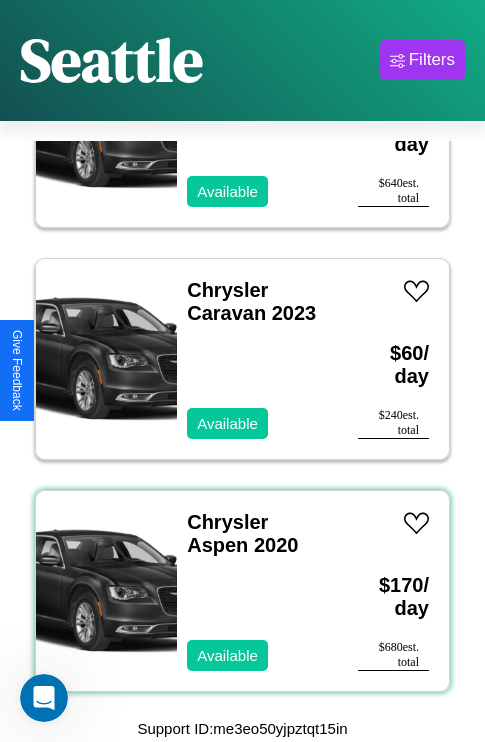click on "Chrysler   Aspen   2020 Available" at bounding box center (257, 591) 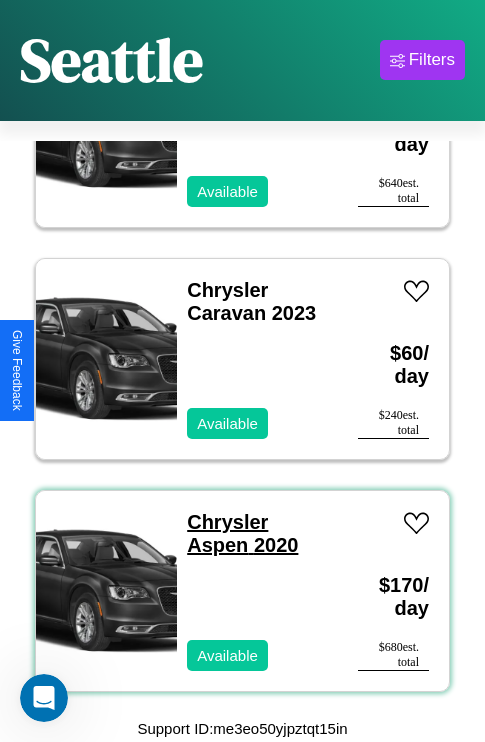 click on "Chrysler   Aspen   2020" at bounding box center [242, 533] 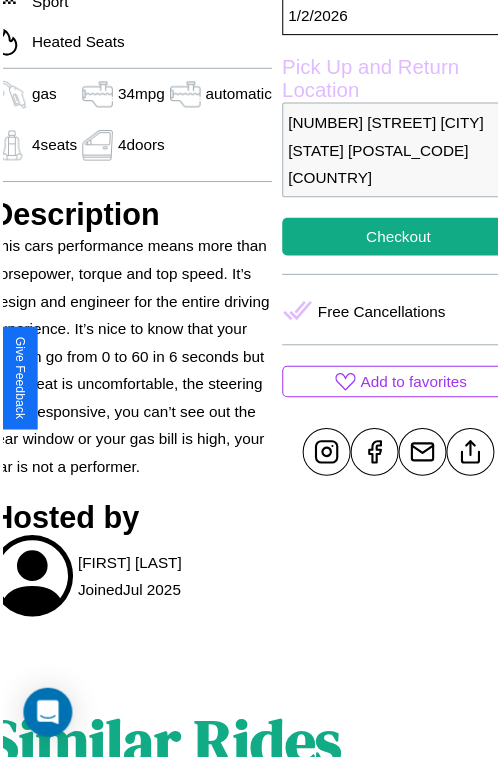 scroll, scrollTop: 668, scrollLeft: 84, axis: both 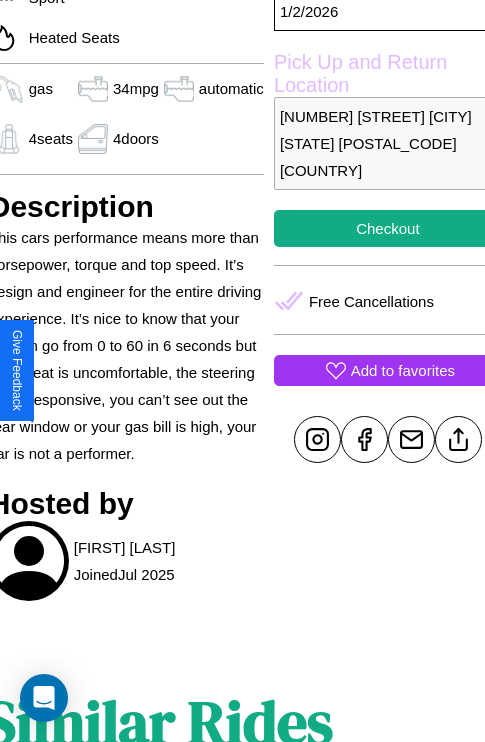 click on "Add to favorites" at bounding box center [403, 370] 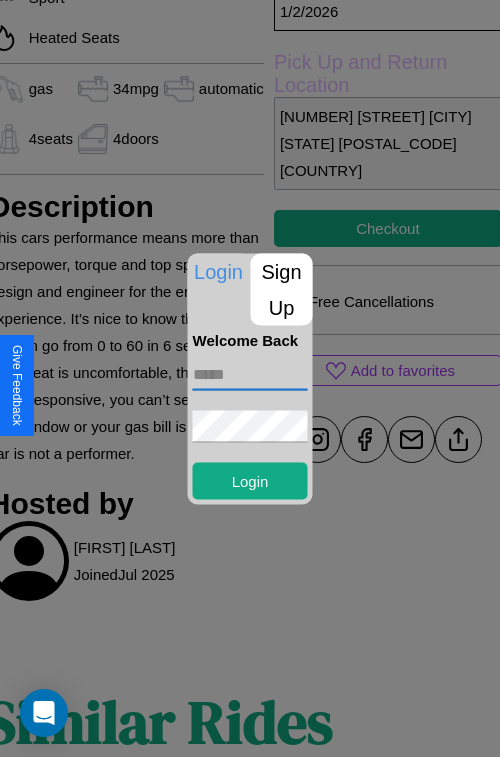 click at bounding box center (250, 374) 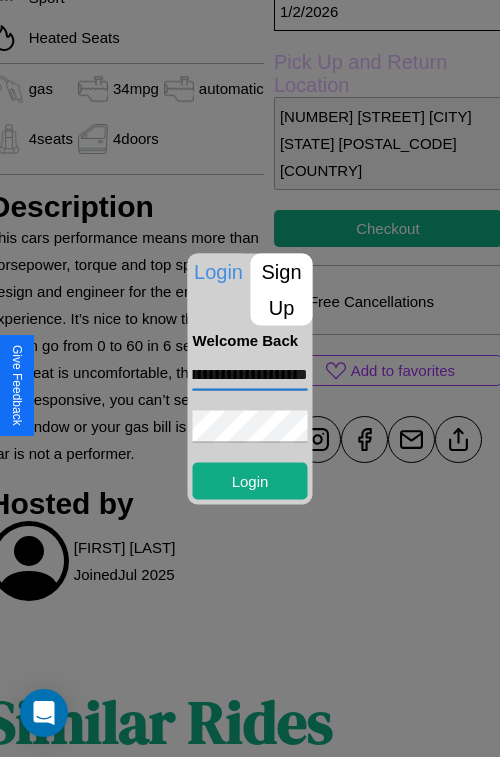scroll, scrollTop: 0, scrollLeft: 79, axis: horizontal 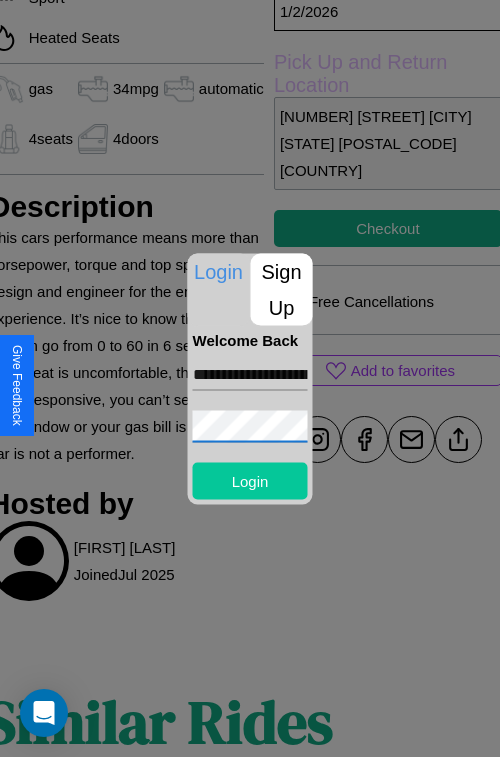 click on "Login" at bounding box center [250, 480] 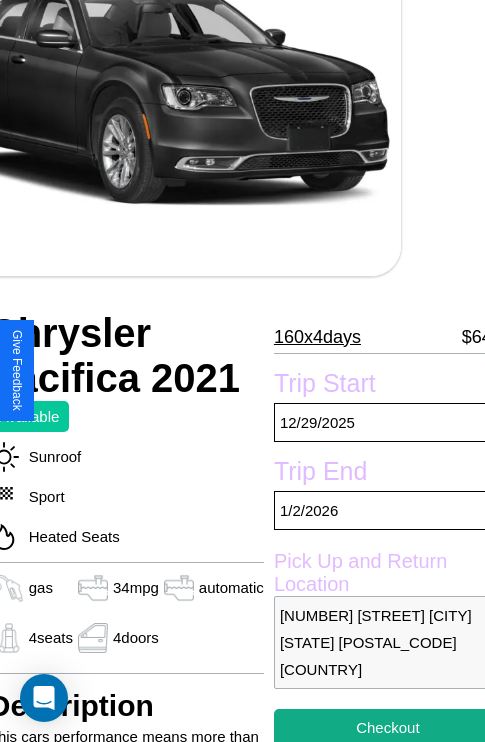 scroll, scrollTop: 135, scrollLeft: 84, axis: both 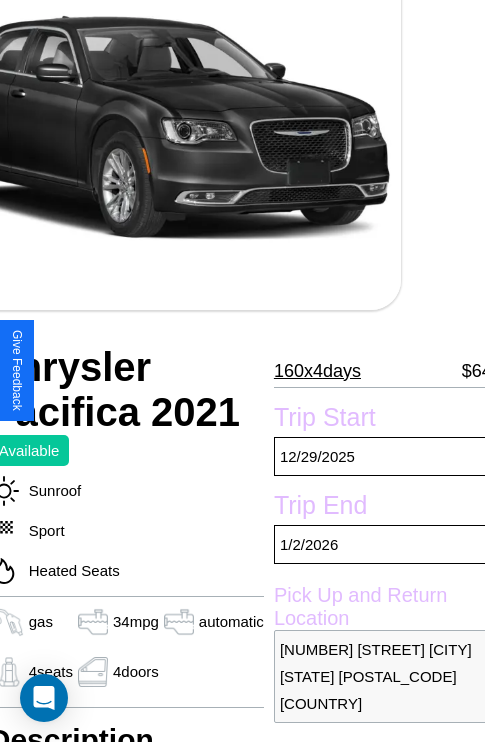 click on "160  x  4  days" at bounding box center [317, 371] 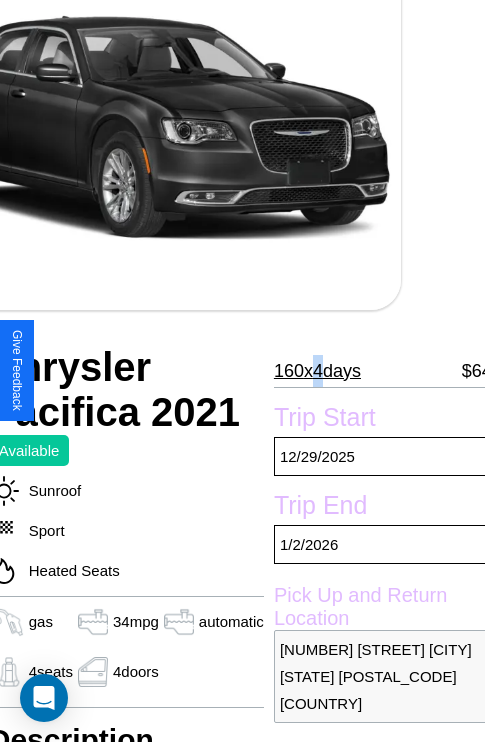 click on "160  x  4  days" at bounding box center (317, 371) 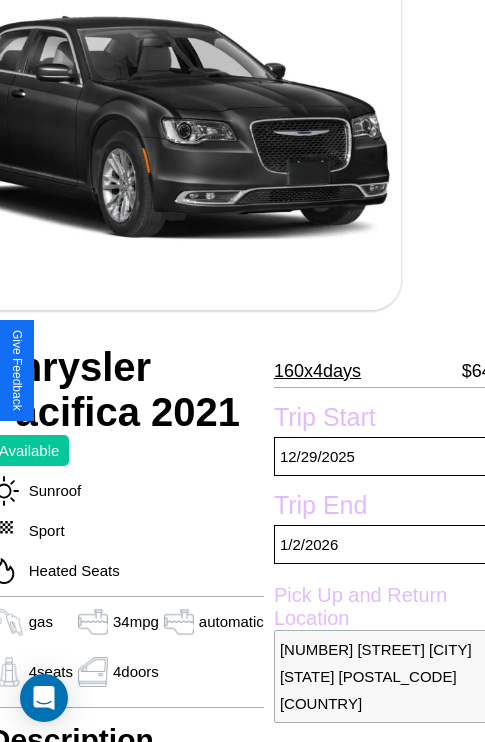 click on "160  x  4  days" at bounding box center (317, 371) 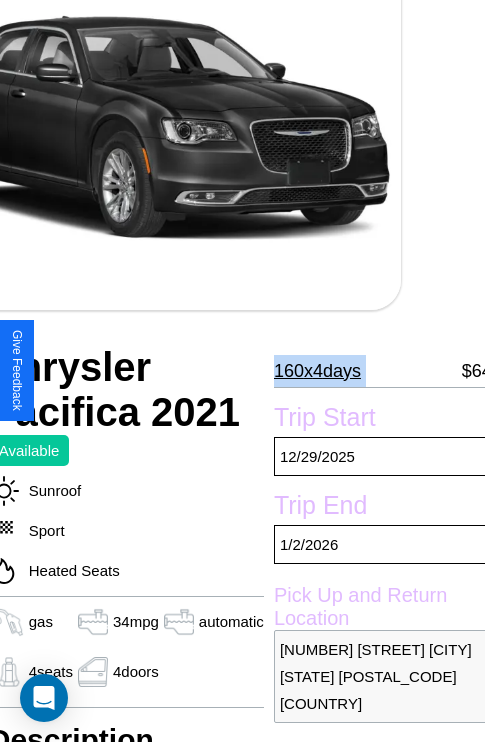 click on "160  x  4  days" at bounding box center (317, 371) 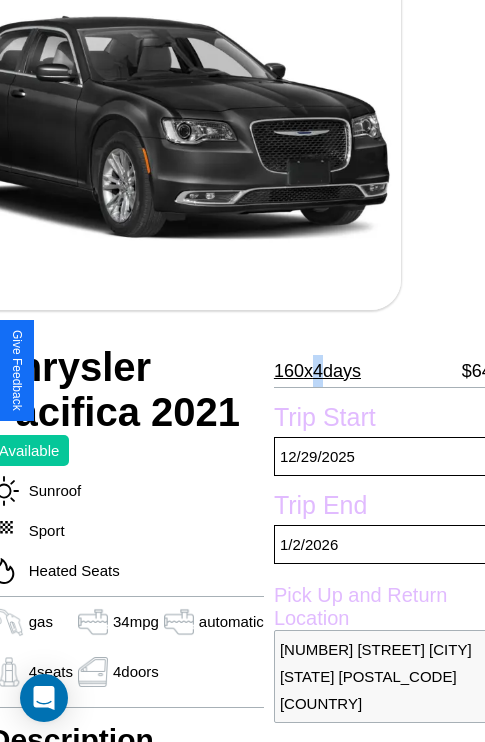 click on "160  x  4  days" at bounding box center [317, 371] 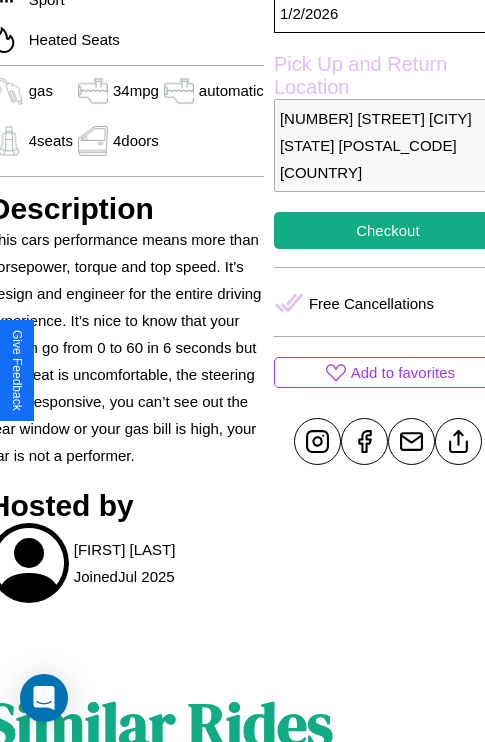 scroll, scrollTop: 668, scrollLeft: 84, axis: both 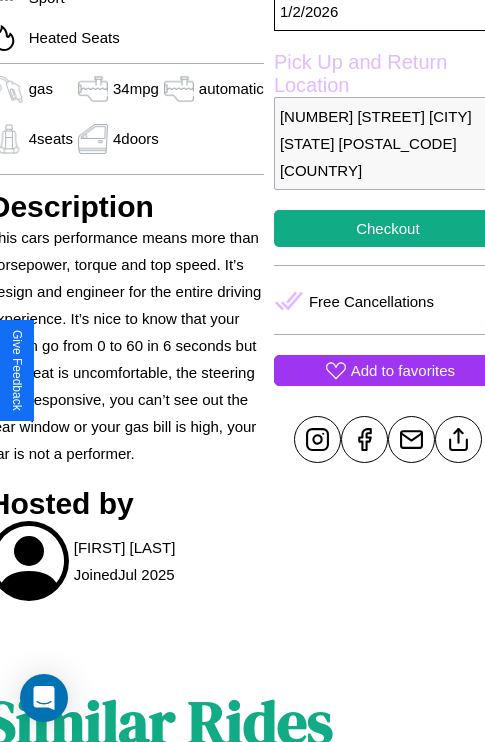 click on "Add to favorites" at bounding box center [403, 370] 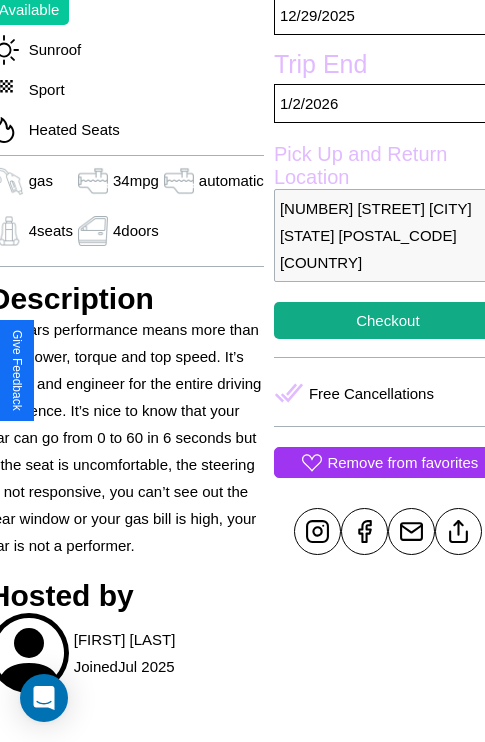 scroll, scrollTop: 526, scrollLeft: 84, axis: both 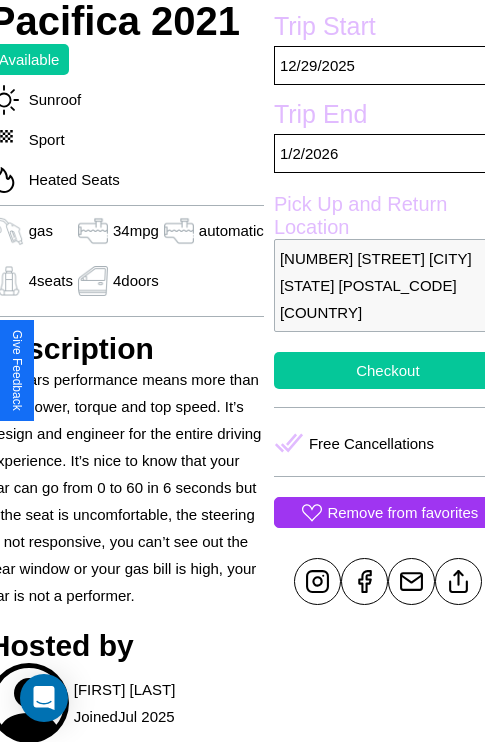 click on "Checkout" at bounding box center [388, 370] 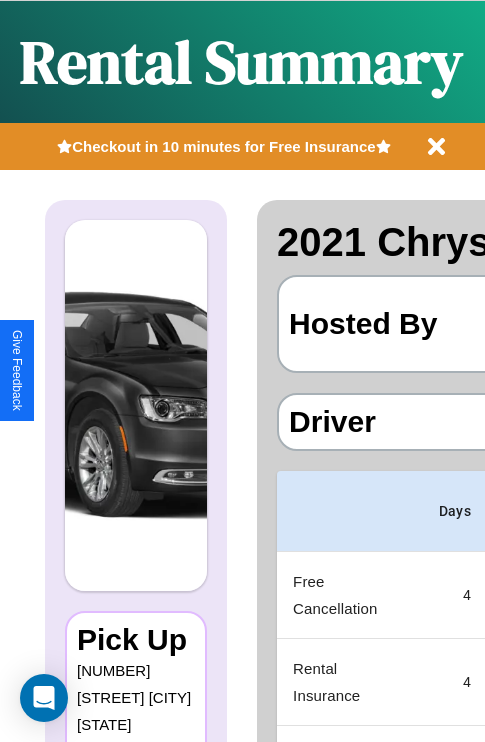 scroll, scrollTop: 0, scrollLeft: 387, axis: horizontal 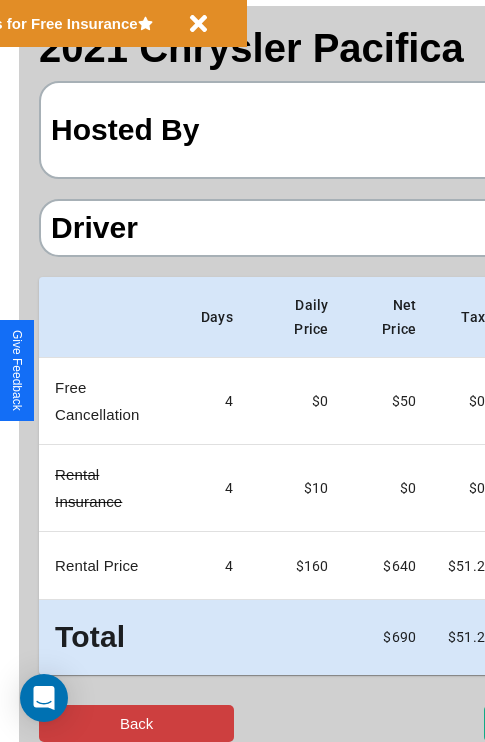 click on "Back" at bounding box center [136, 723] 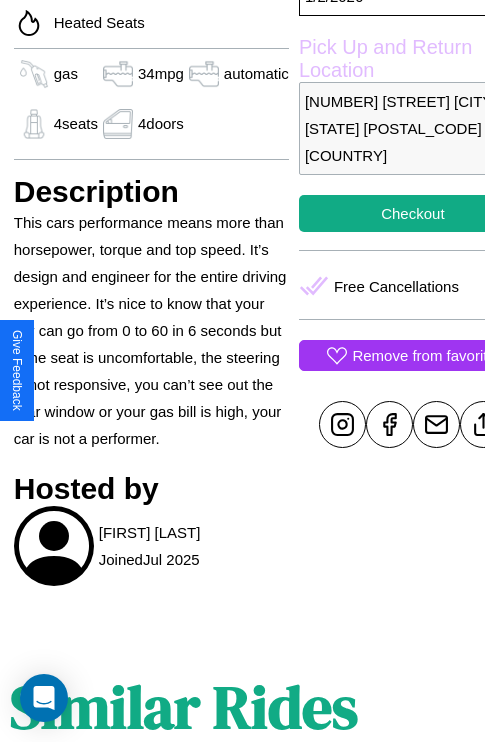 scroll, scrollTop: 737, scrollLeft: 64, axis: both 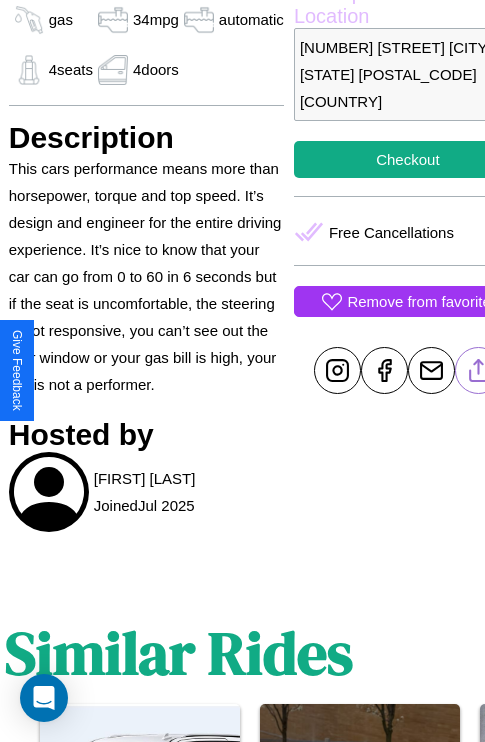 click 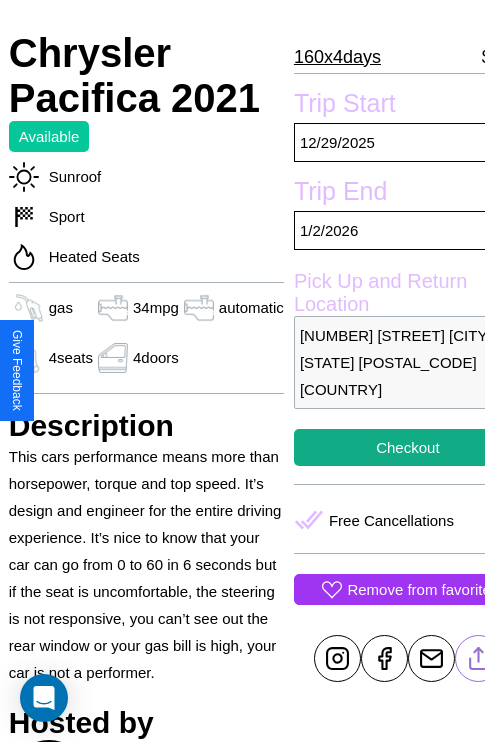 scroll, scrollTop: 154, scrollLeft: 64, axis: both 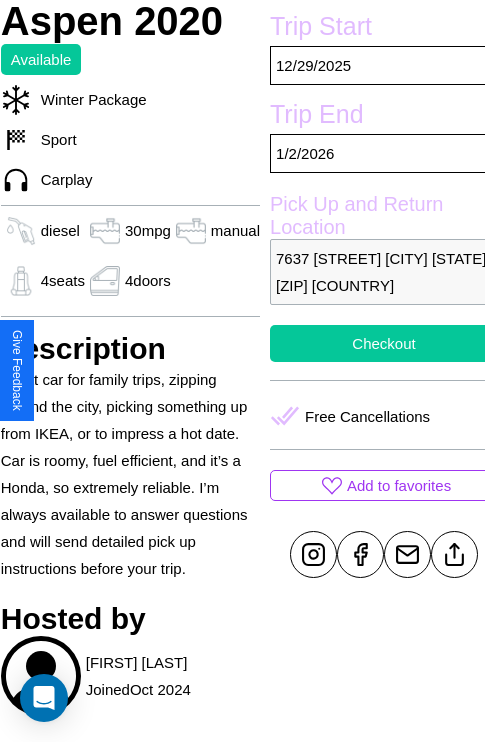 click on "Checkout" at bounding box center (384, 343) 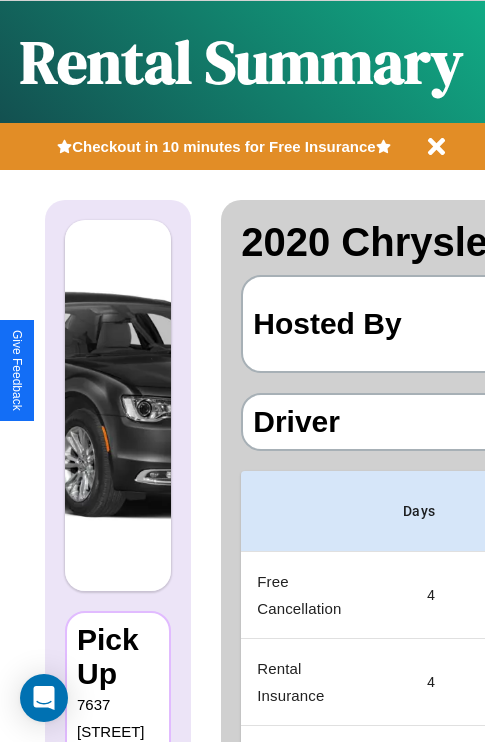 scroll, scrollTop: 0, scrollLeft: 387, axis: horizontal 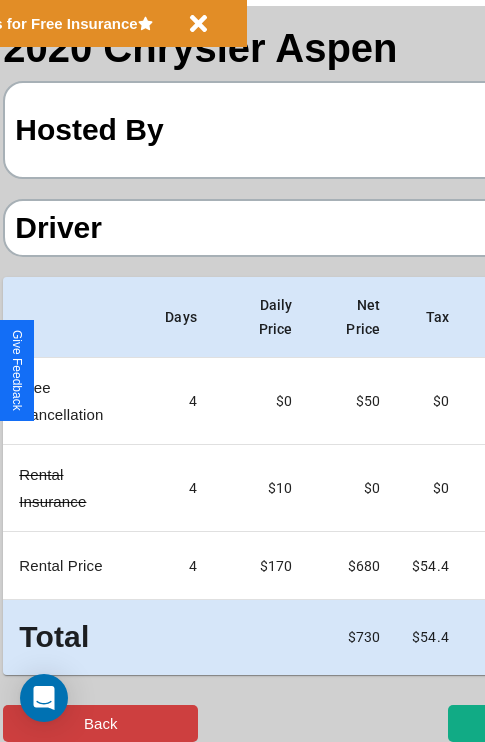 click on "Back" at bounding box center [100, 723] 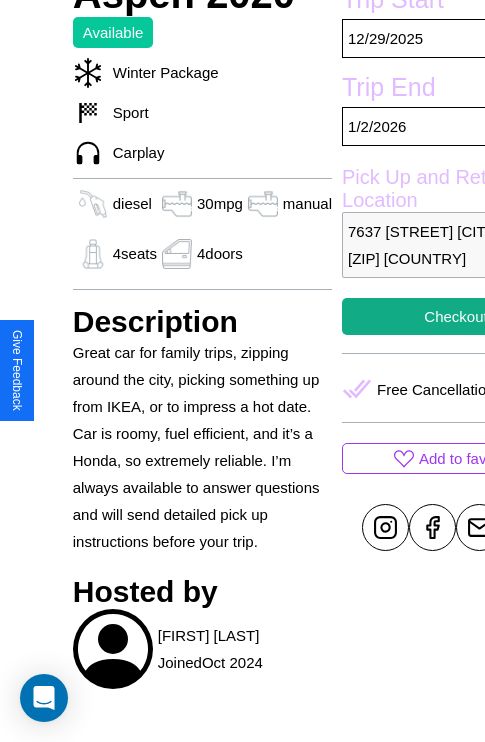scroll, scrollTop: 629, scrollLeft: 0, axis: vertical 